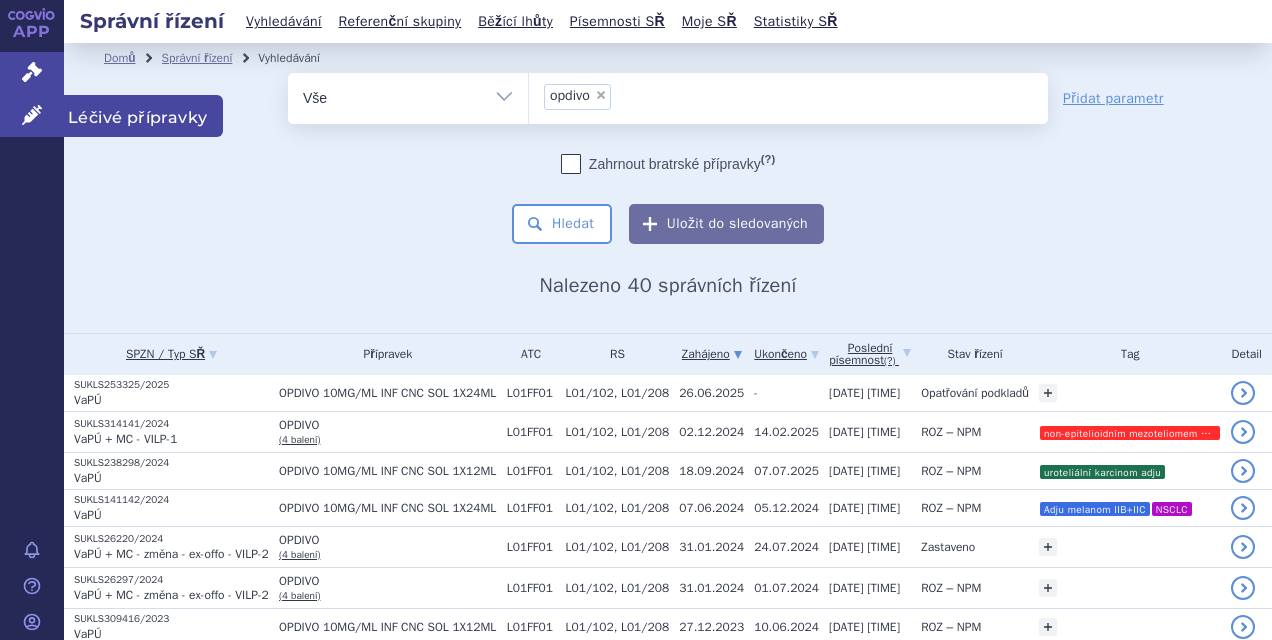 scroll, scrollTop: 0, scrollLeft: 0, axis: both 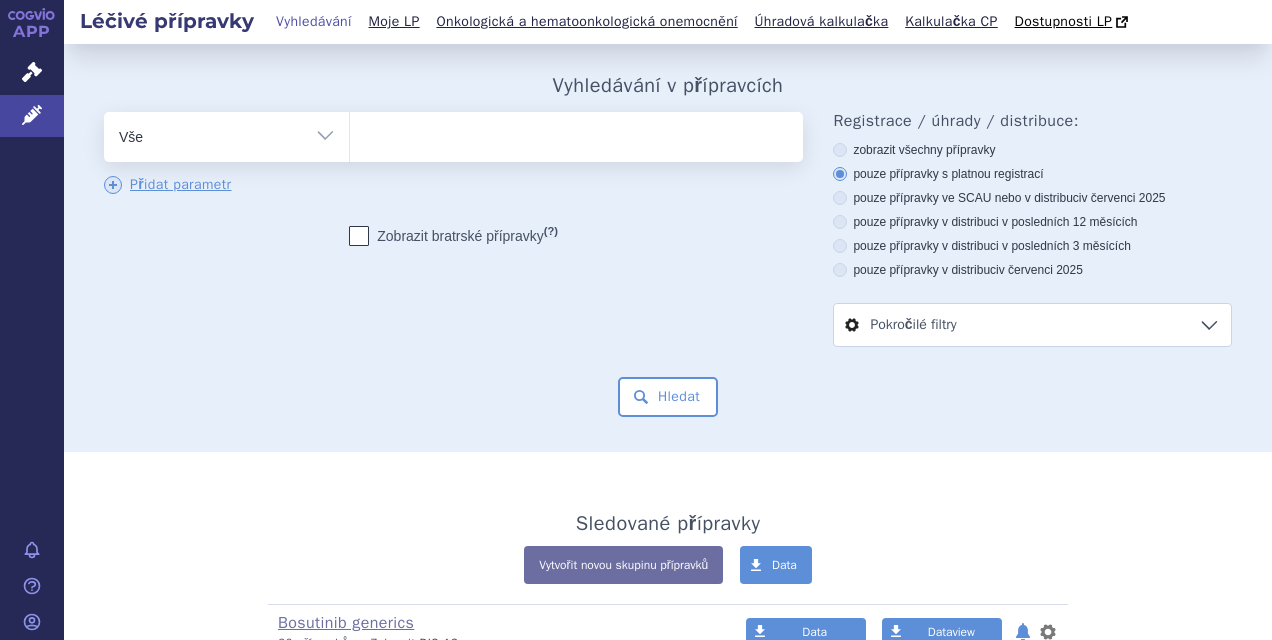 click at bounding box center [574, 133] 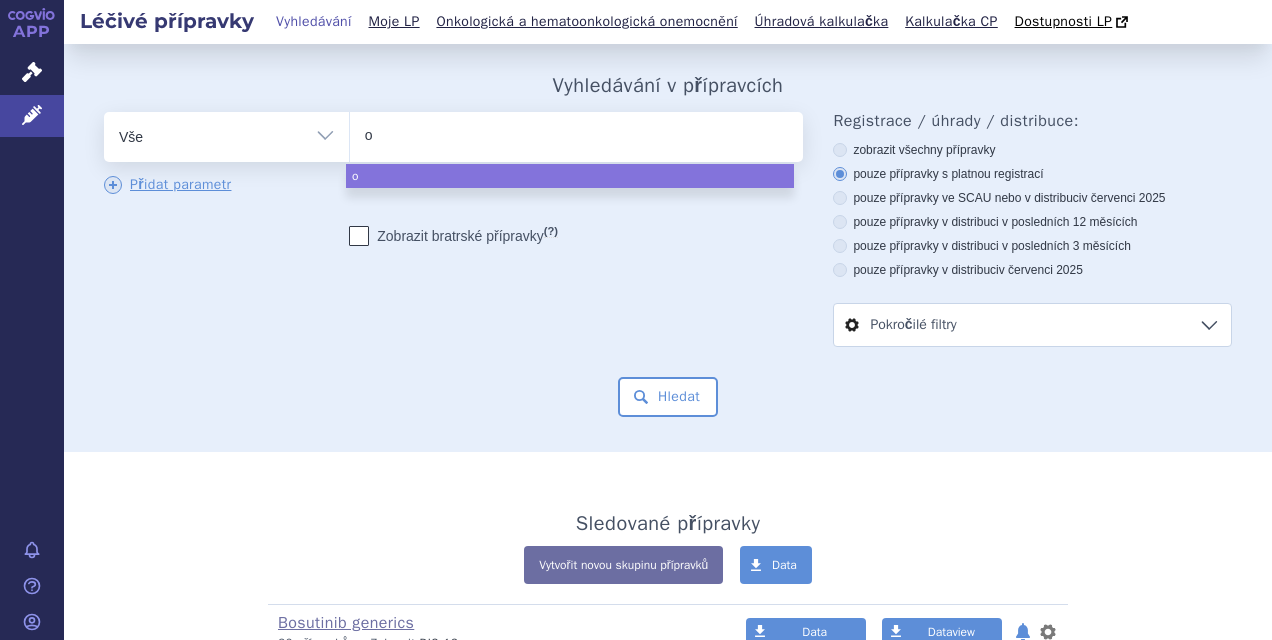 type on "op" 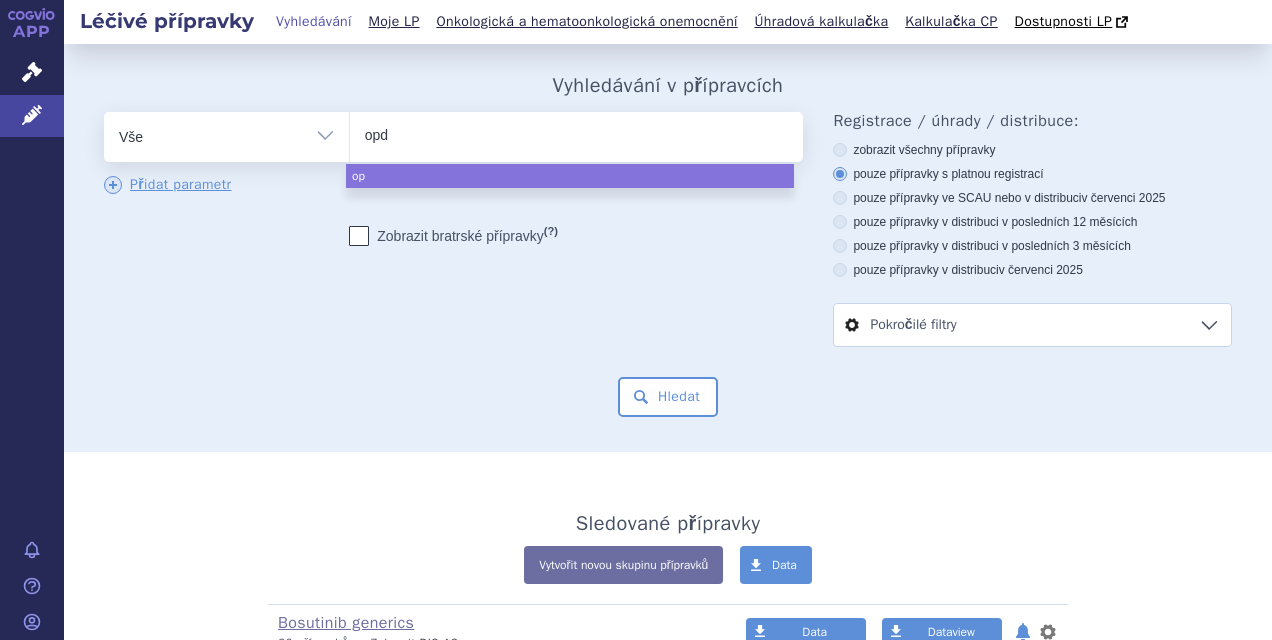 type on "opdi" 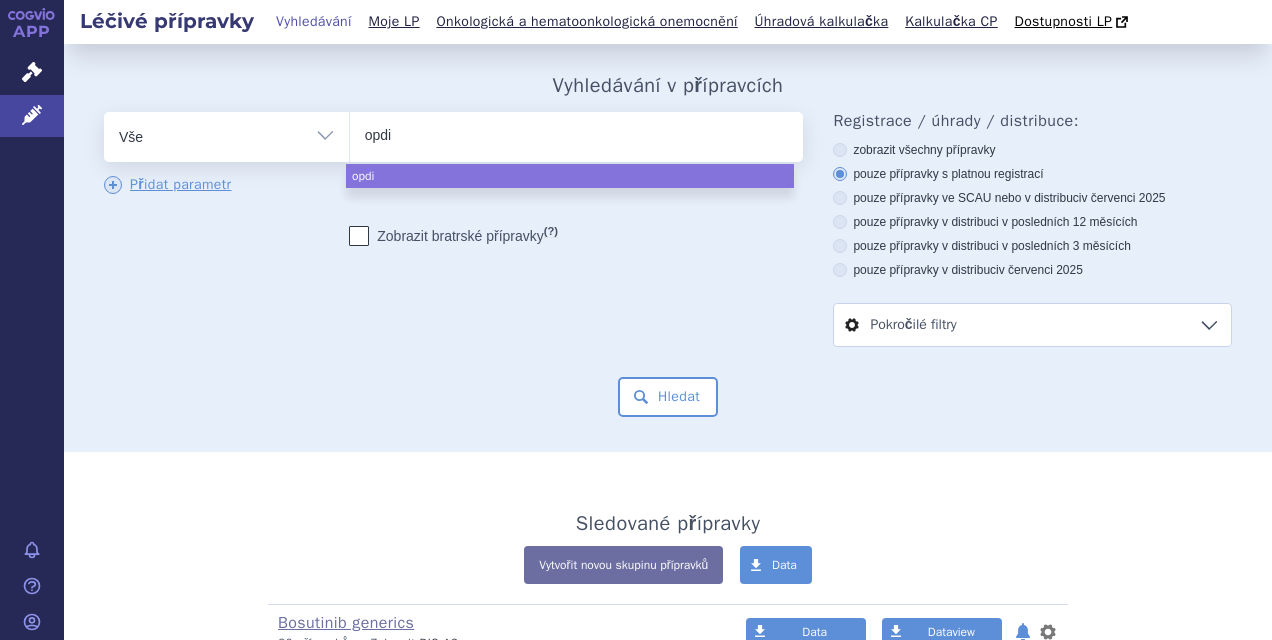 type on "opdiv" 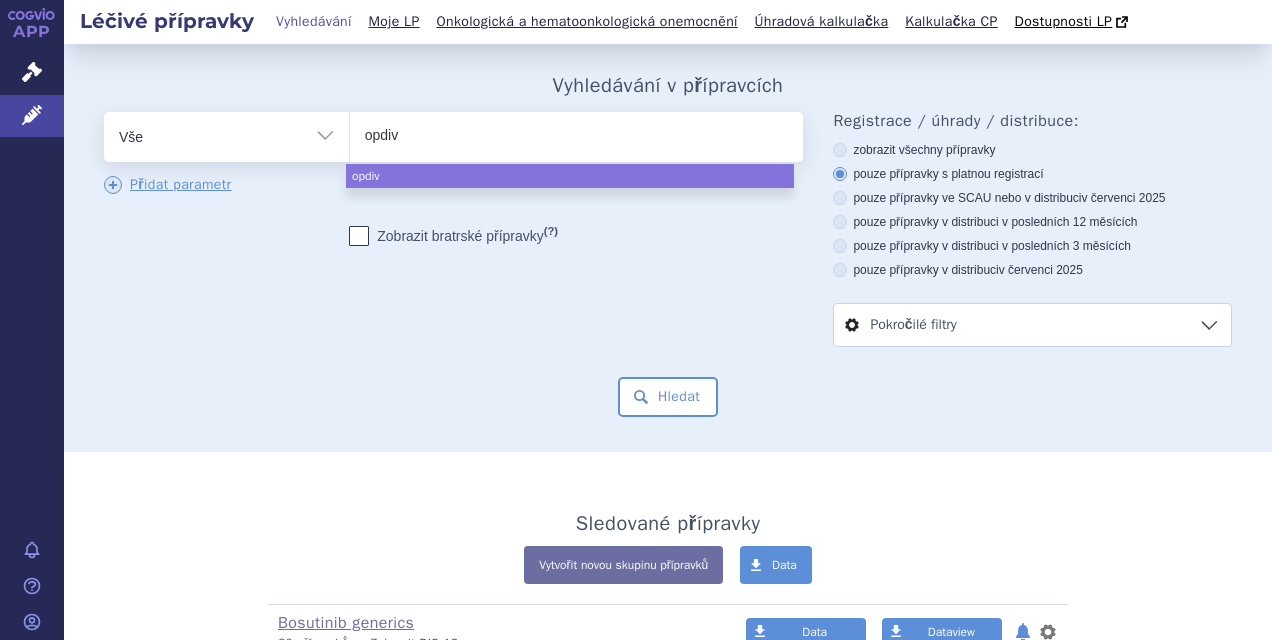 type on "opdivo" 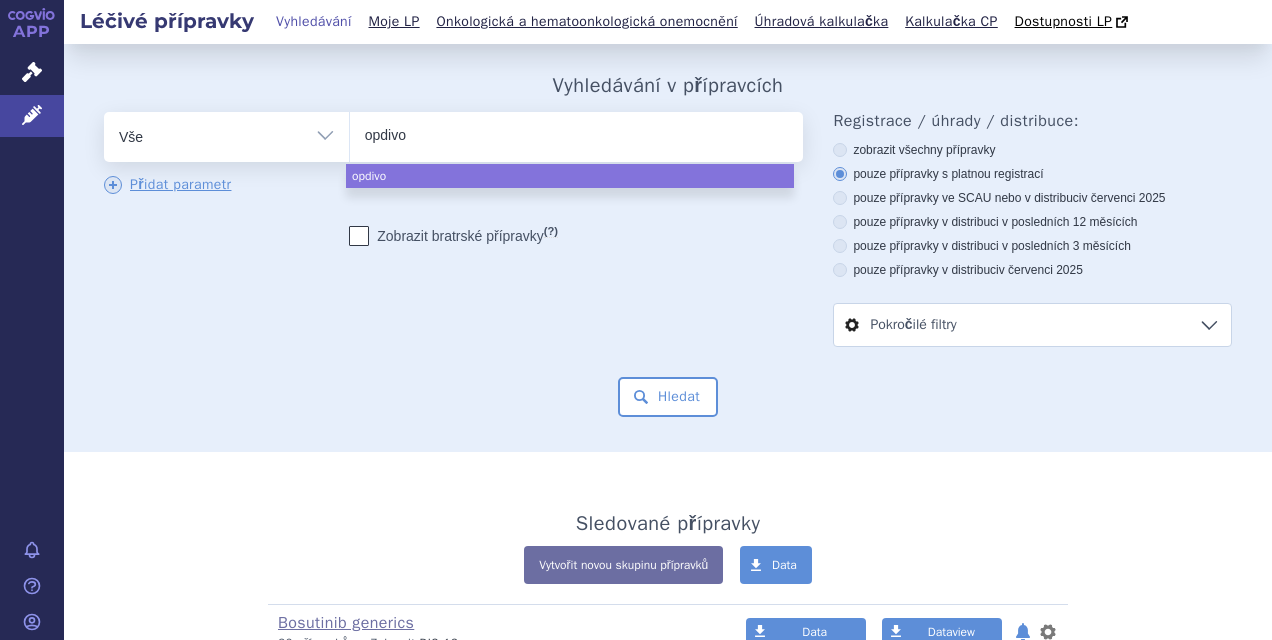 select on "opdivo" 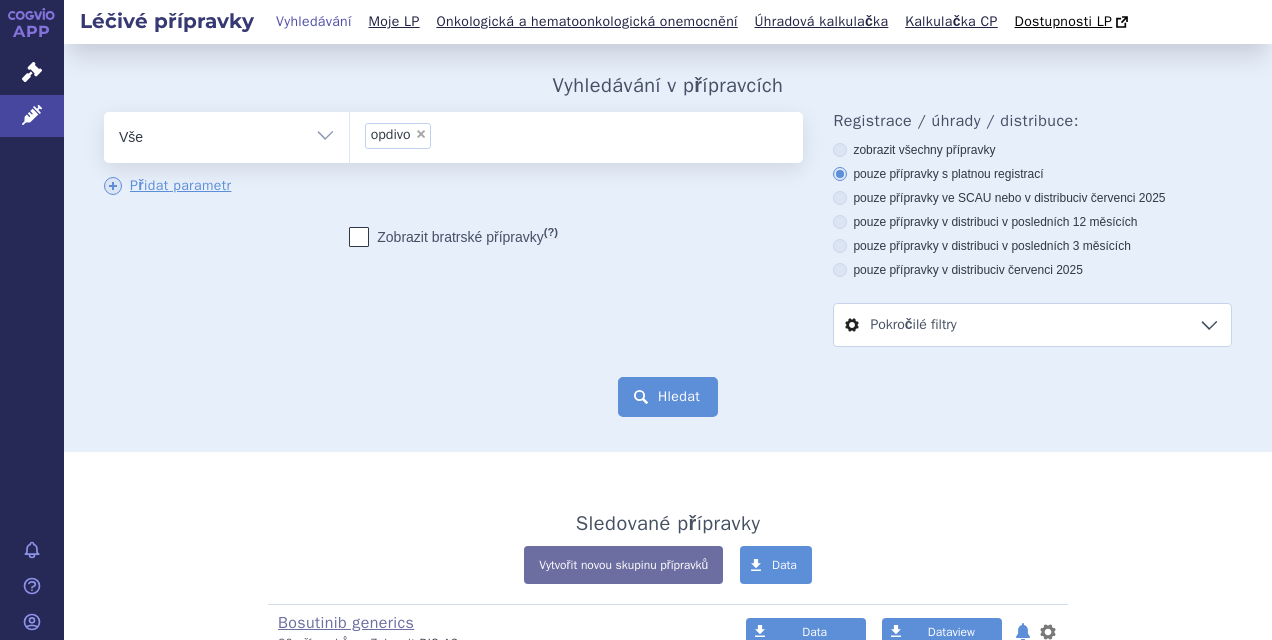 click on "Hledat" at bounding box center [668, 397] 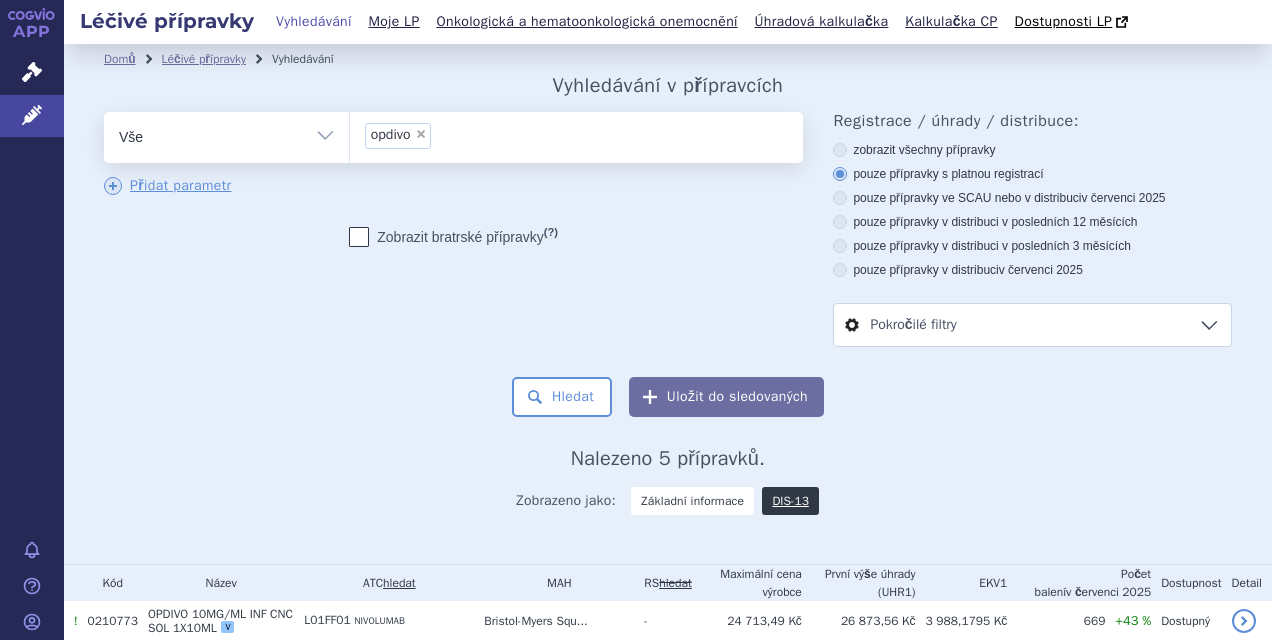 scroll, scrollTop: 0, scrollLeft: 0, axis: both 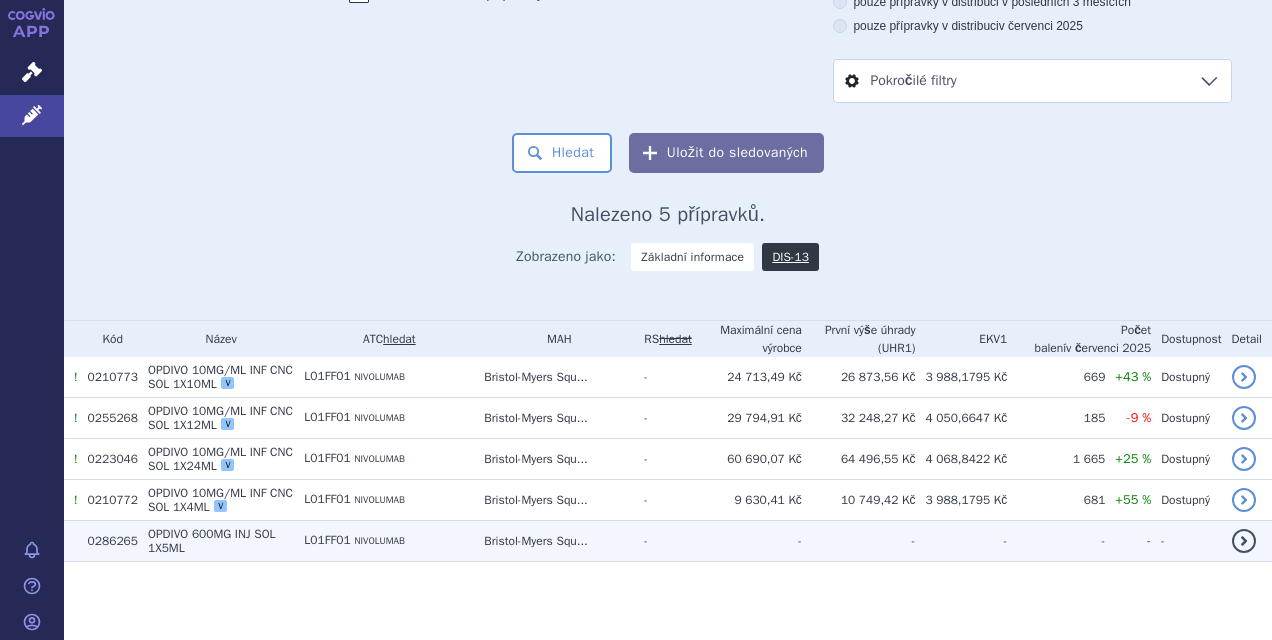 click on "NIVOLUMAB" at bounding box center [379, 541] 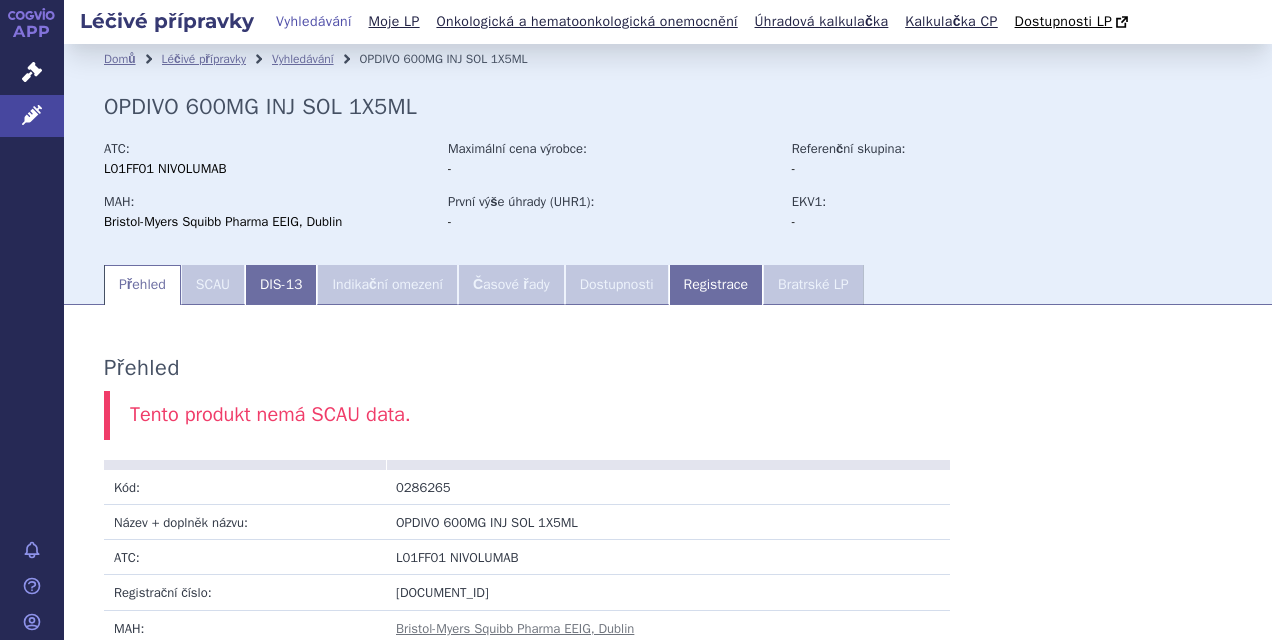scroll, scrollTop: 0, scrollLeft: 0, axis: both 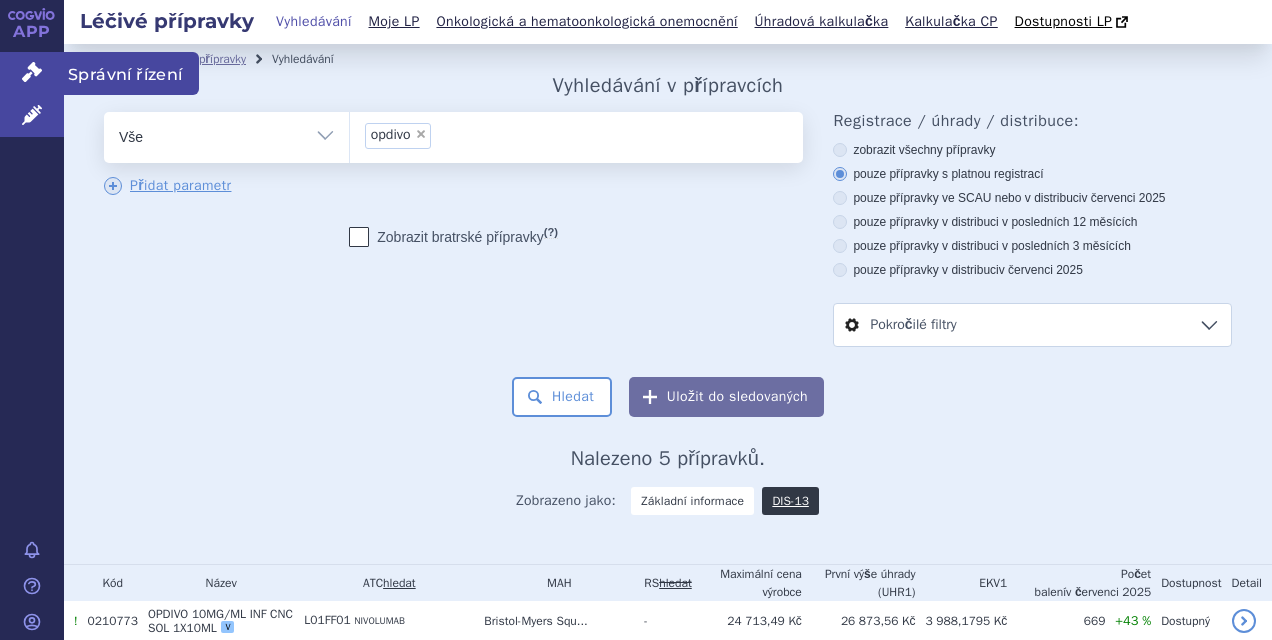 click on "Správní řízení" at bounding box center (32, 73) 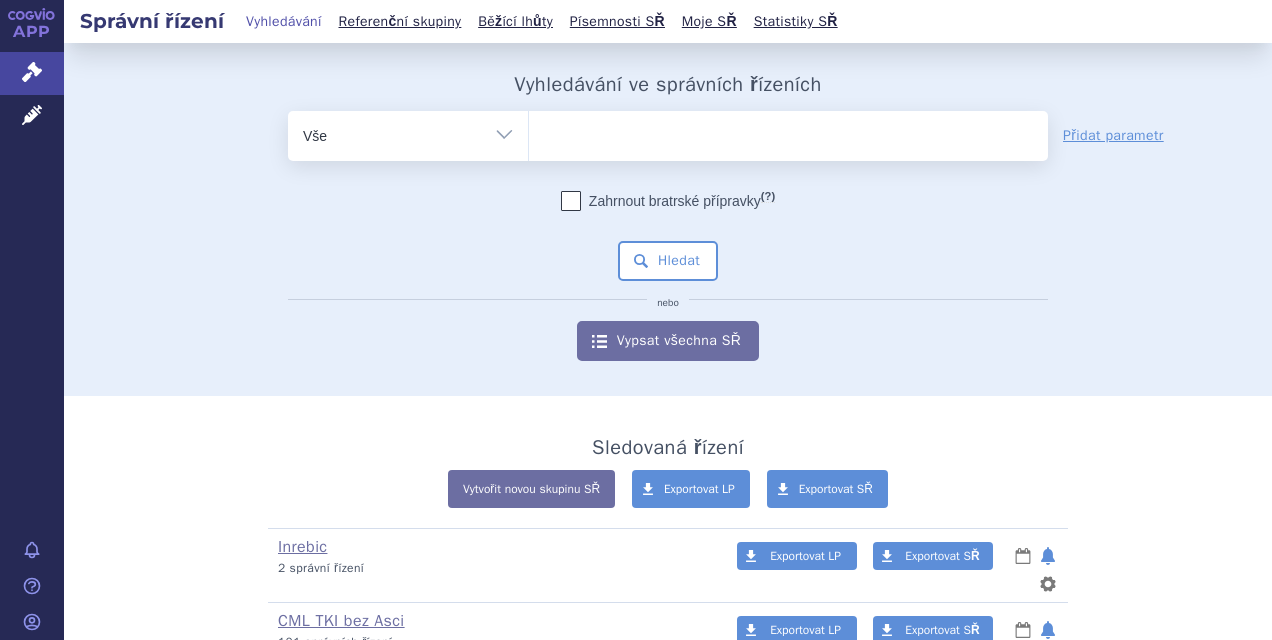 scroll, scrollTop: 0, scrollLeft: 0, axis: both 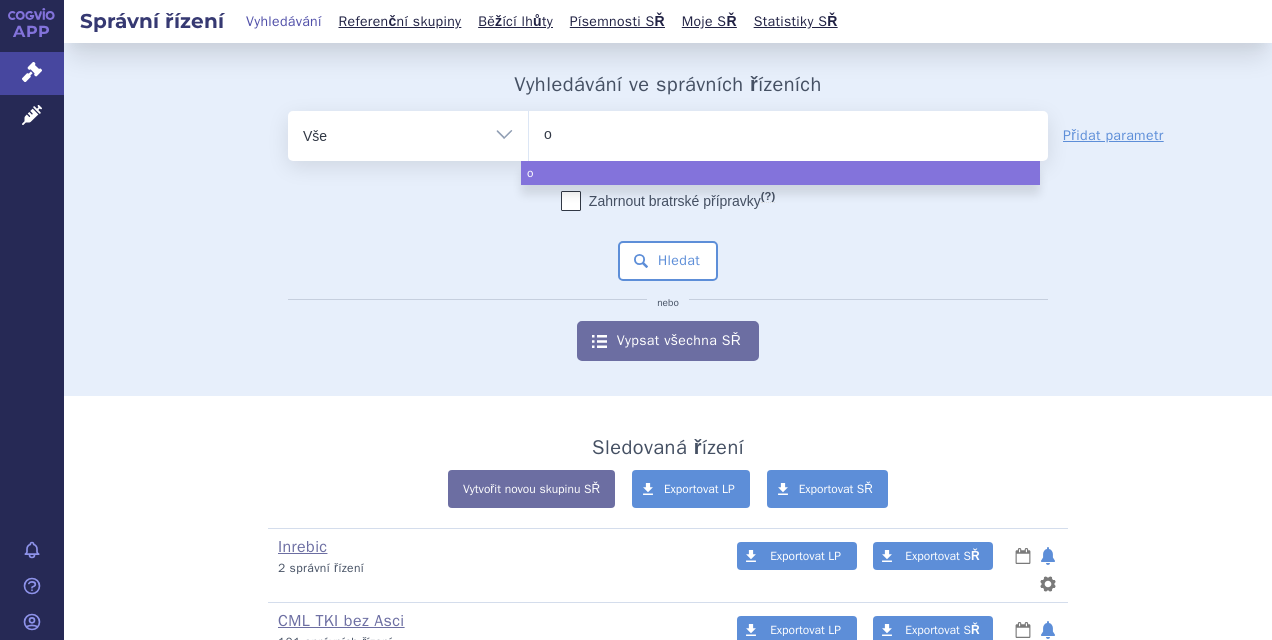 type on "op" 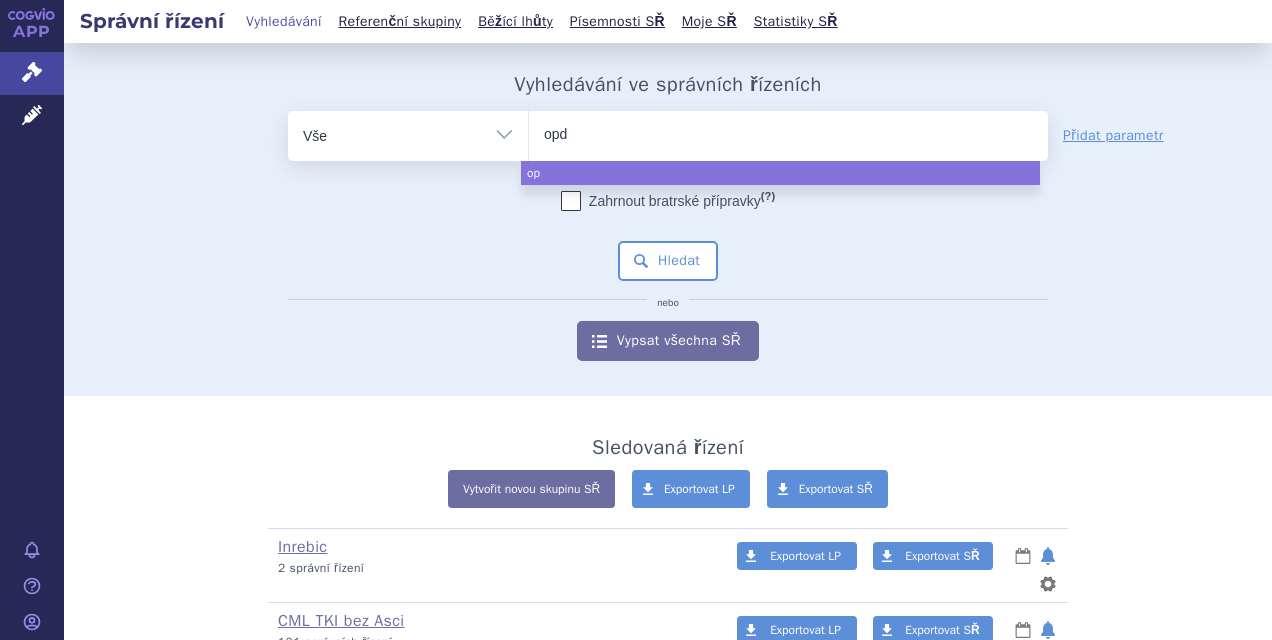 type on "opdi" 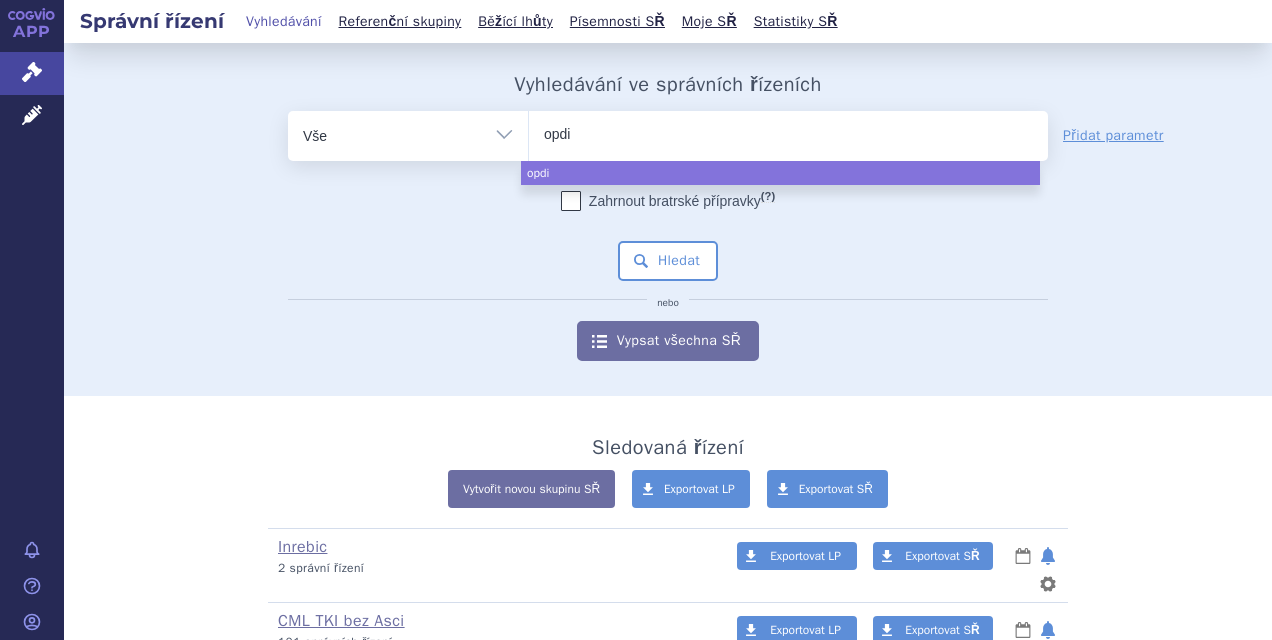 type on "opdiv" 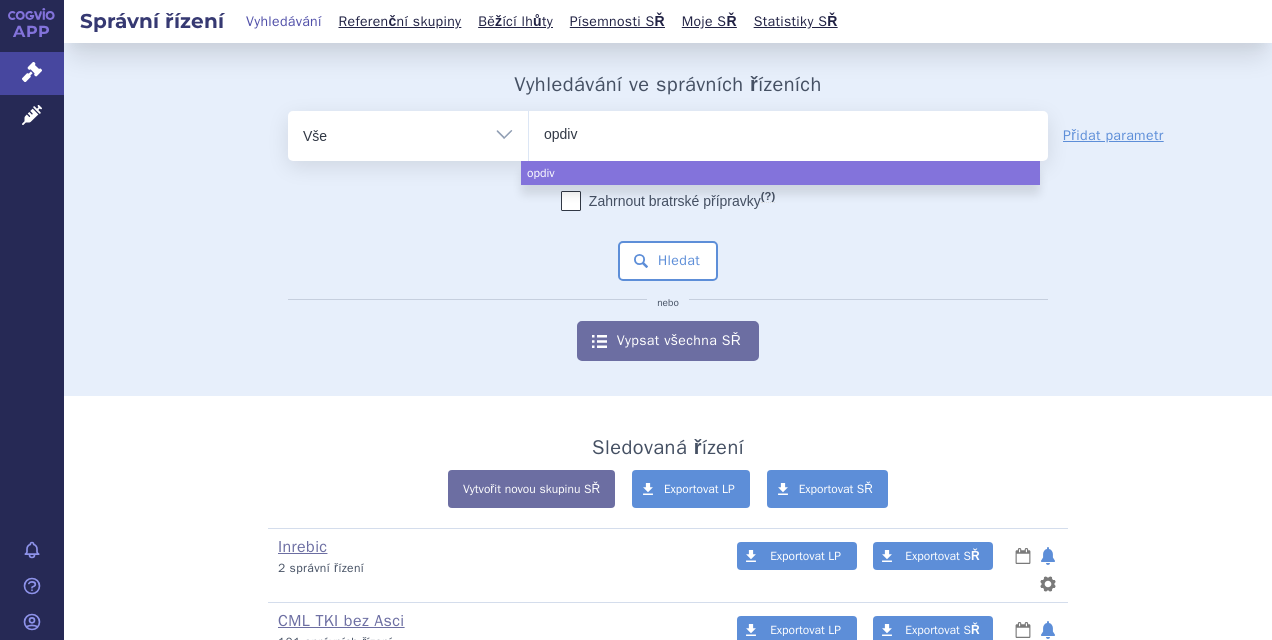 type on "opdivo" 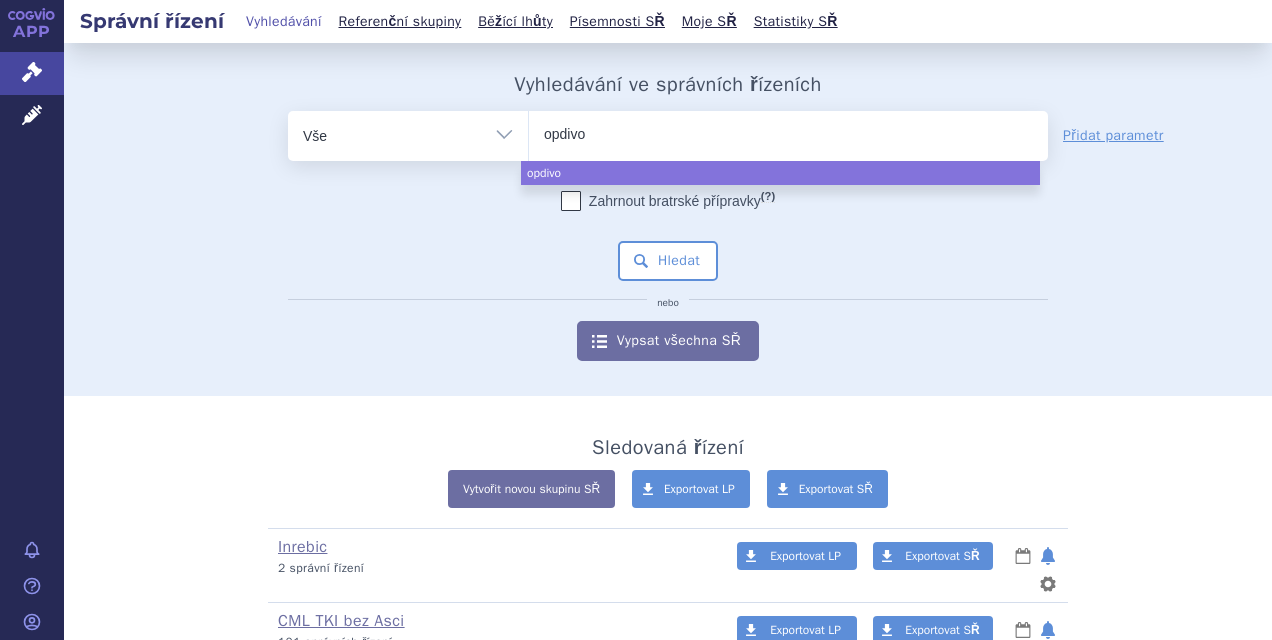 click on "opdivo" at bounding box center [581, 133] 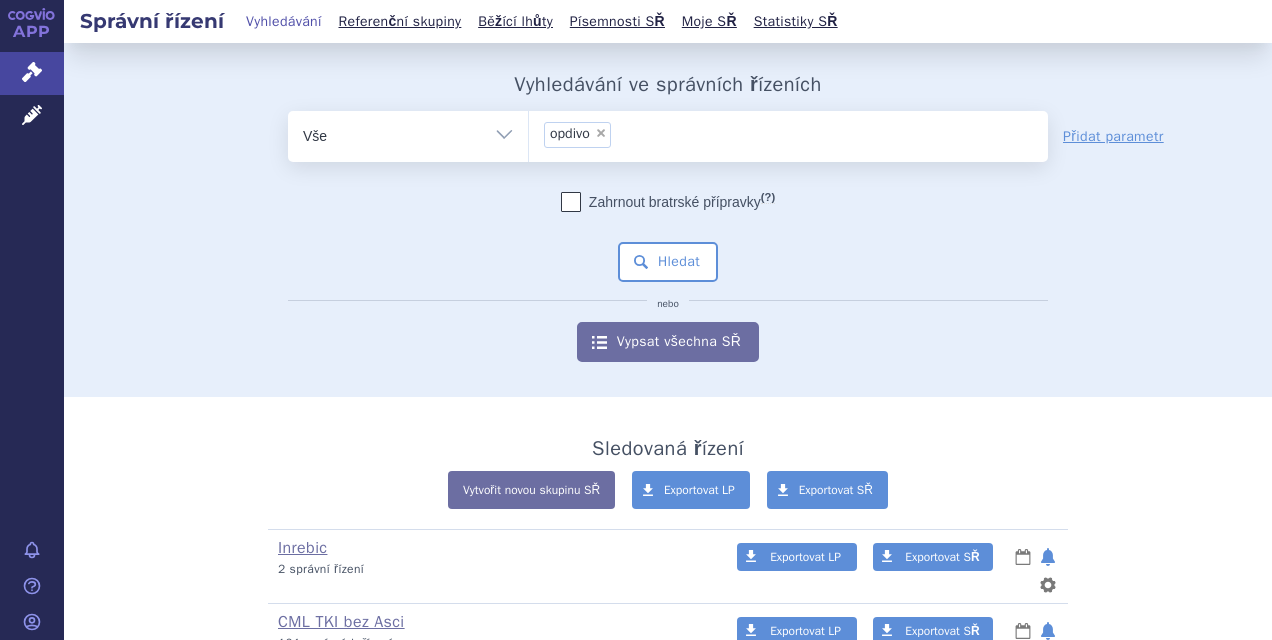 click on "×" at bounding box center [601, 133] 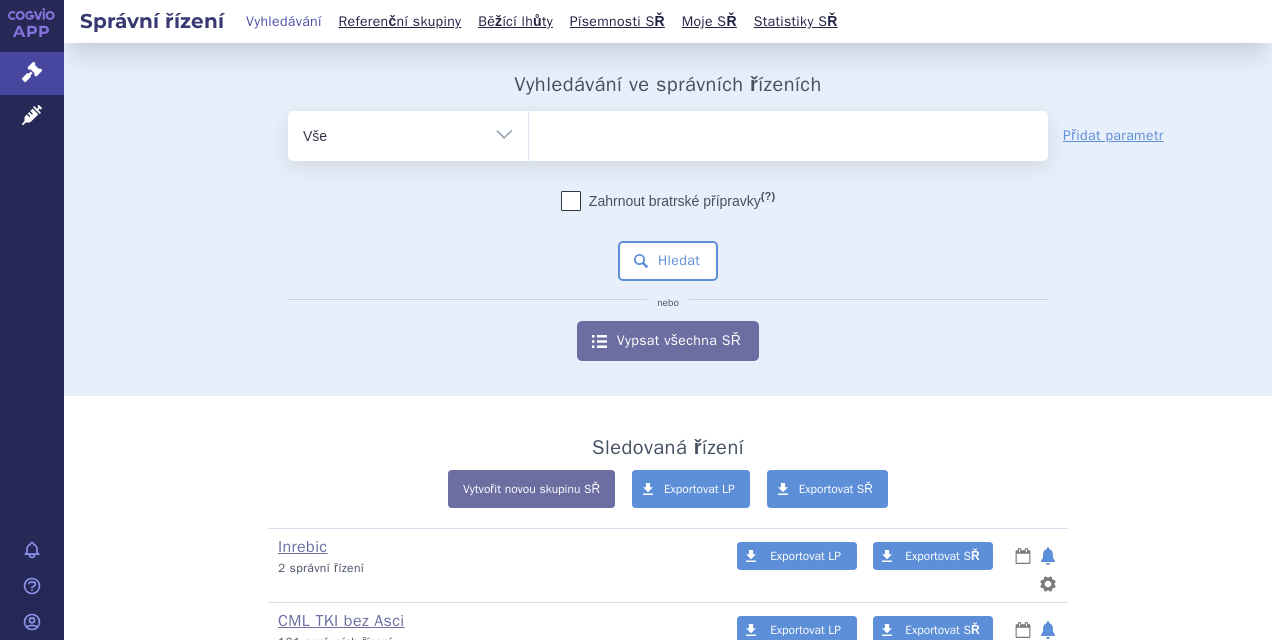 click on "Vše
Spisová značka
Typ SŘ
Přípravek/SUKL kód
Účastník/Držitel" at bounding box center [408, 133] 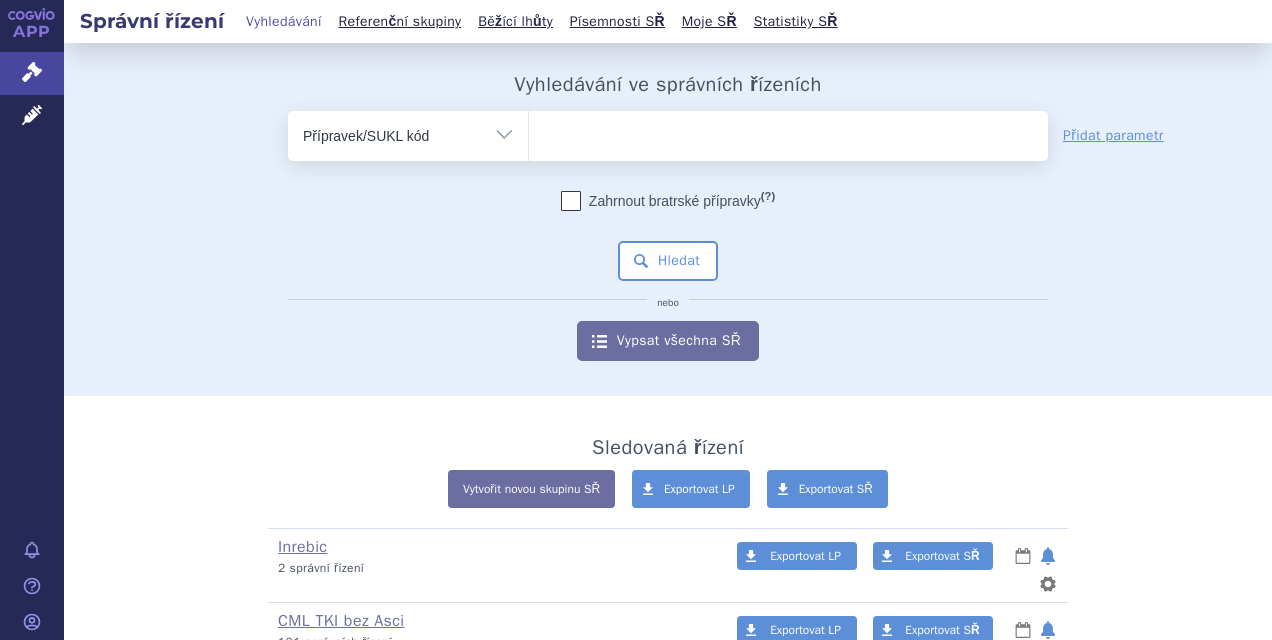 click on "Vše
Spisová značka
Typ SŘ
Přípravek/SUKL kód
Účastník/Držitel" at bounding box center [408, 133] 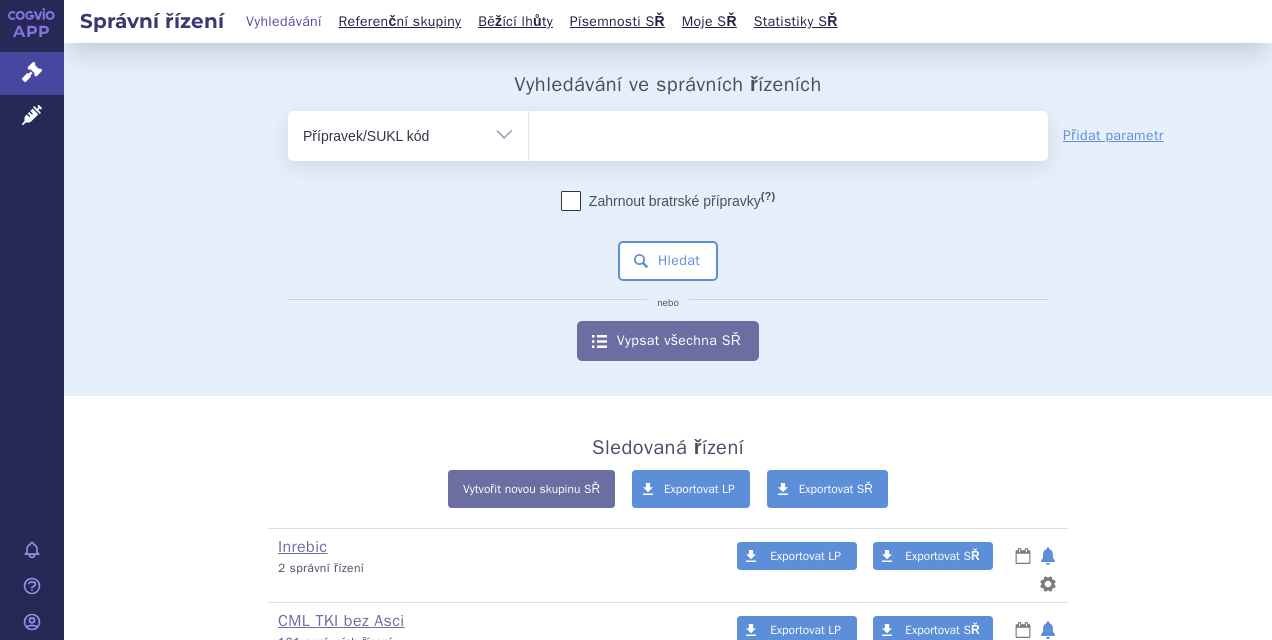 click at bounding box center (788, 132) 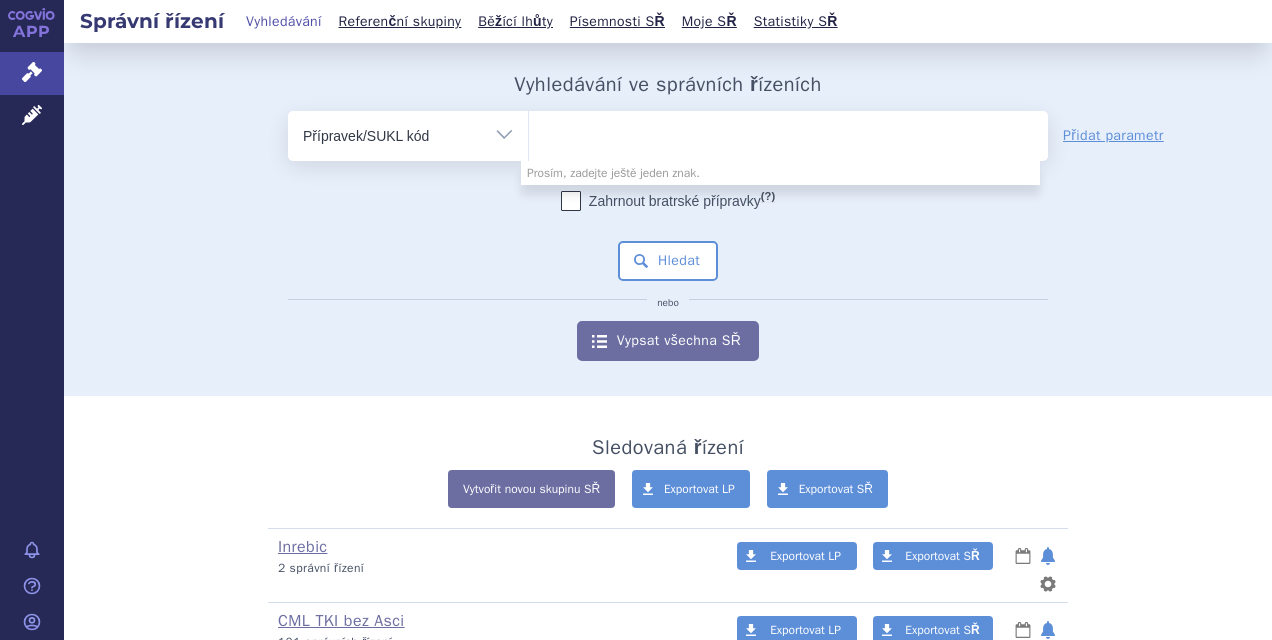 paste on "0286265" 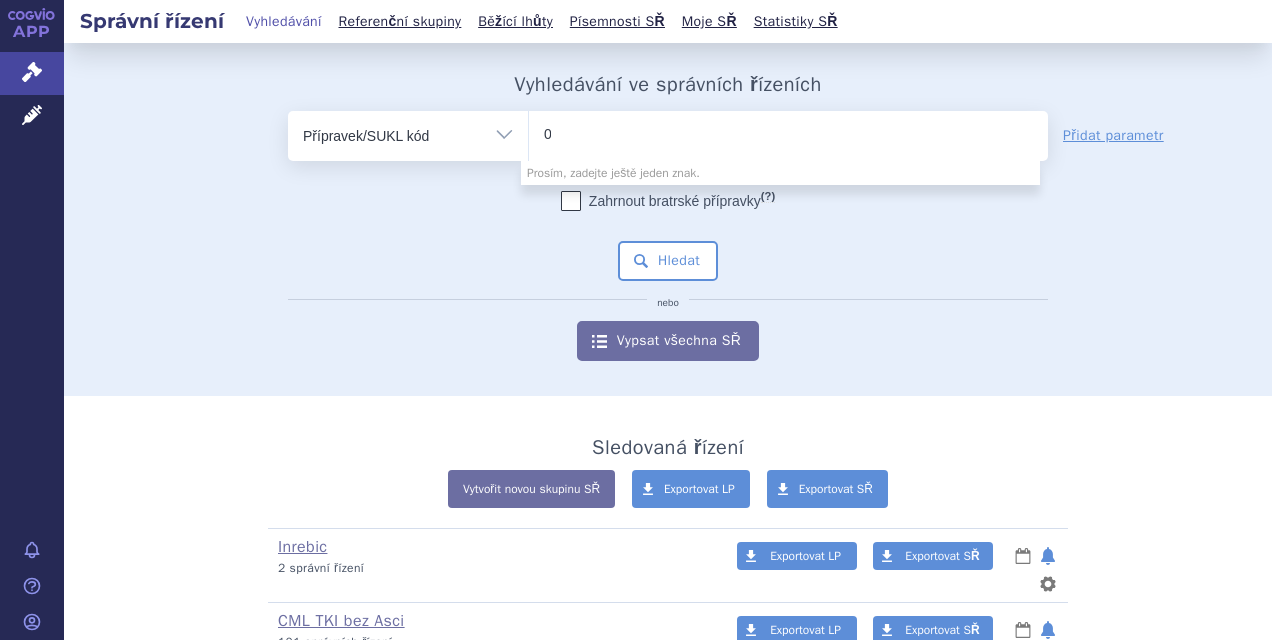 type 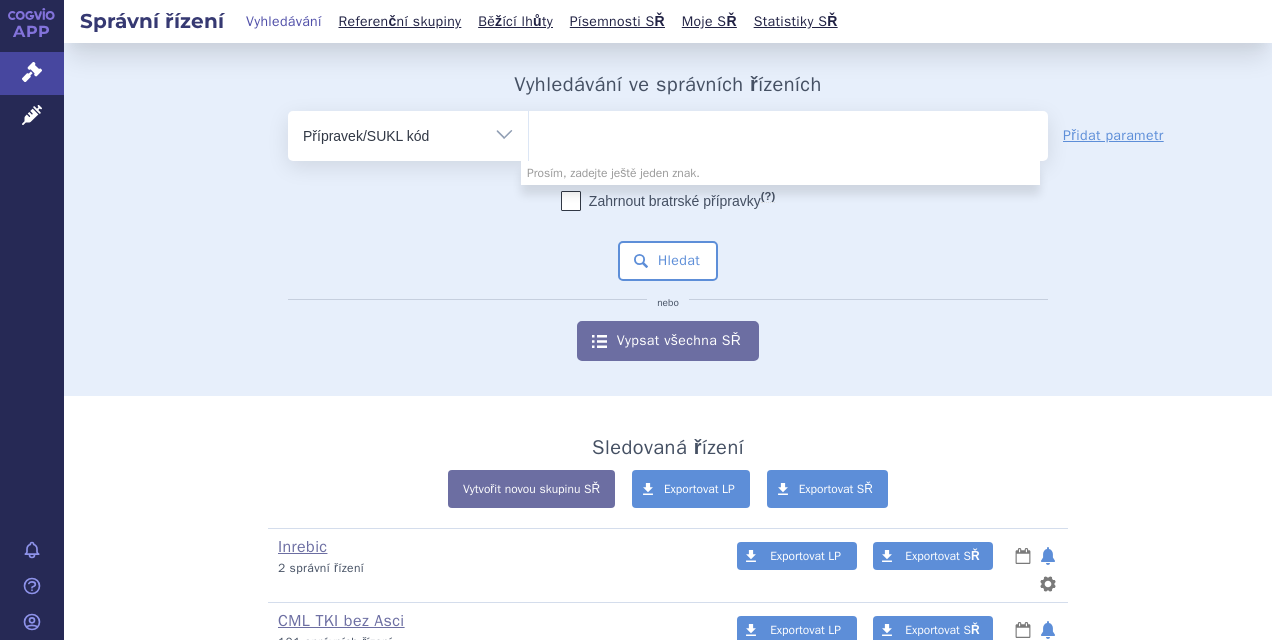 select on "0286265" 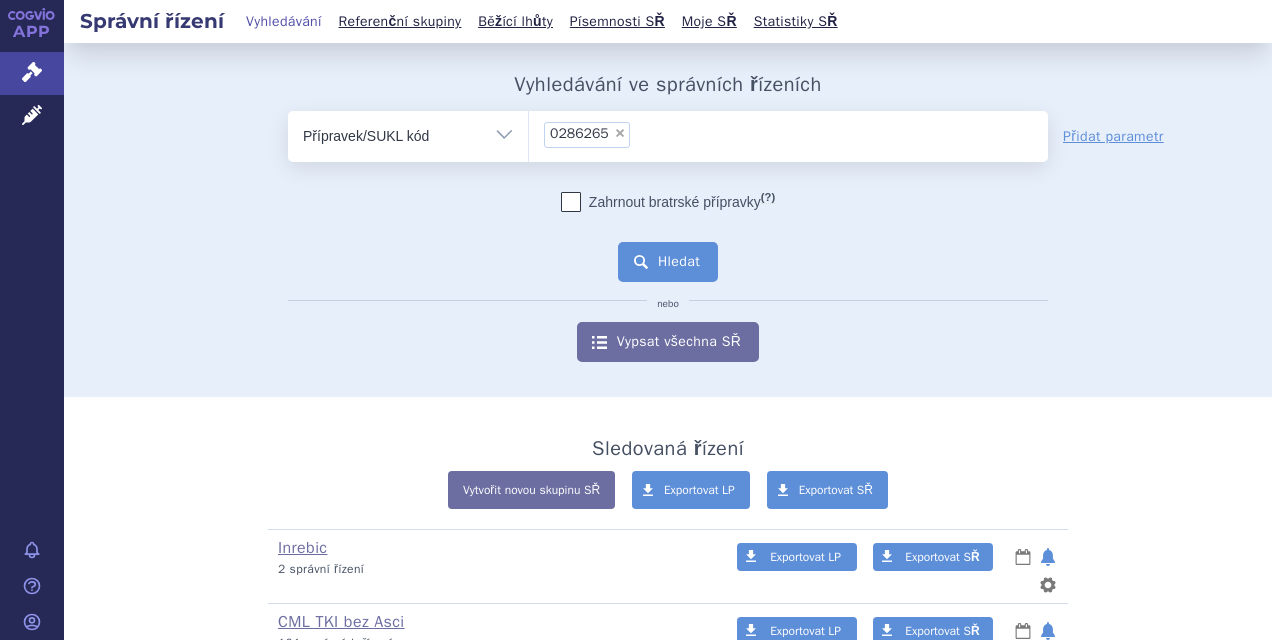 click on "Hledat" at bounding box center (668, 262) 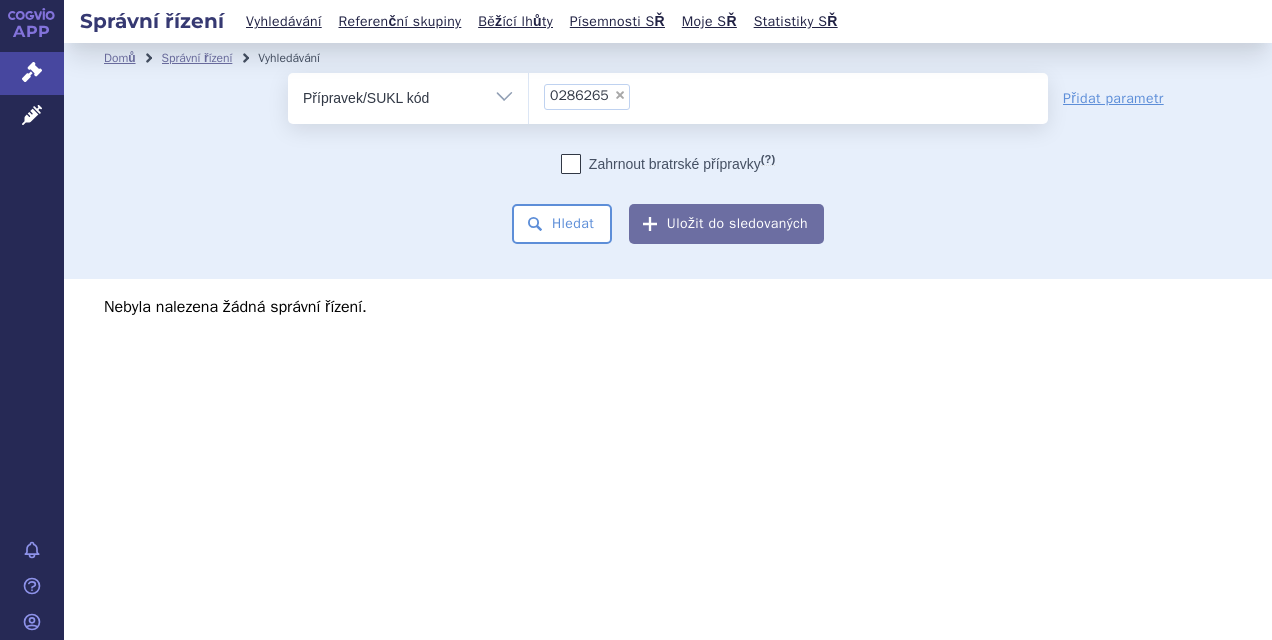 scroll, scrollTop: 0, scrollLeft: 0, axis: both 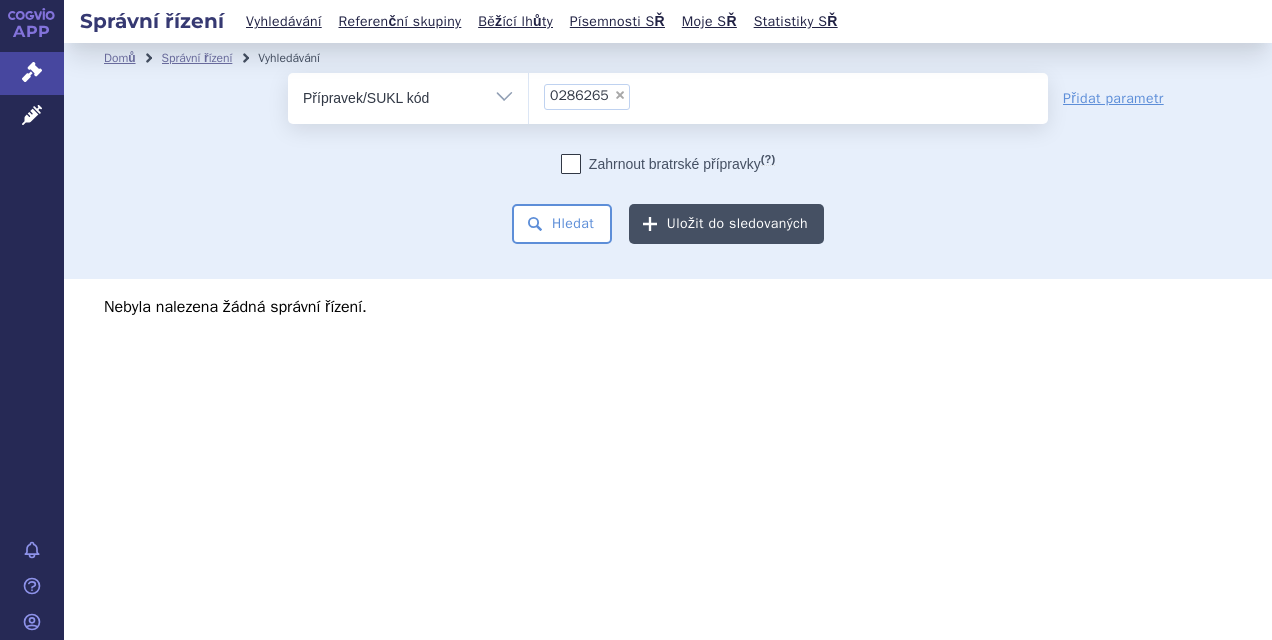 click on "Uložit do sledovaných" at bounding box center (726, 224) 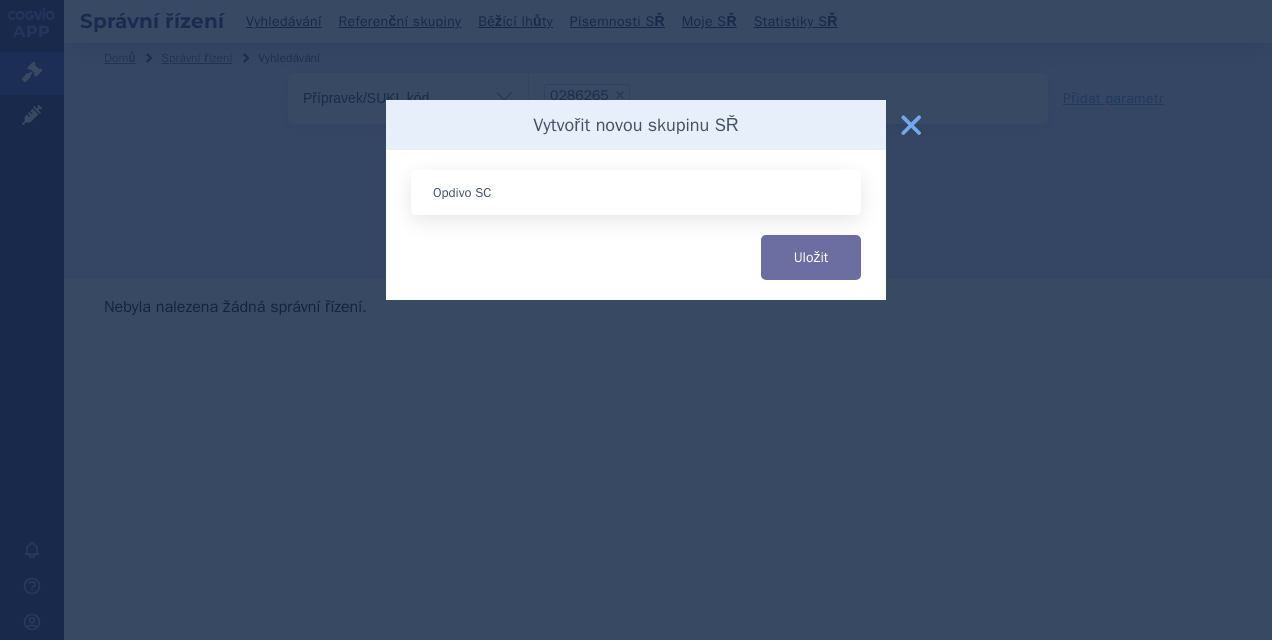 click on "Opdivo SC" at bounding box center [636, 192] 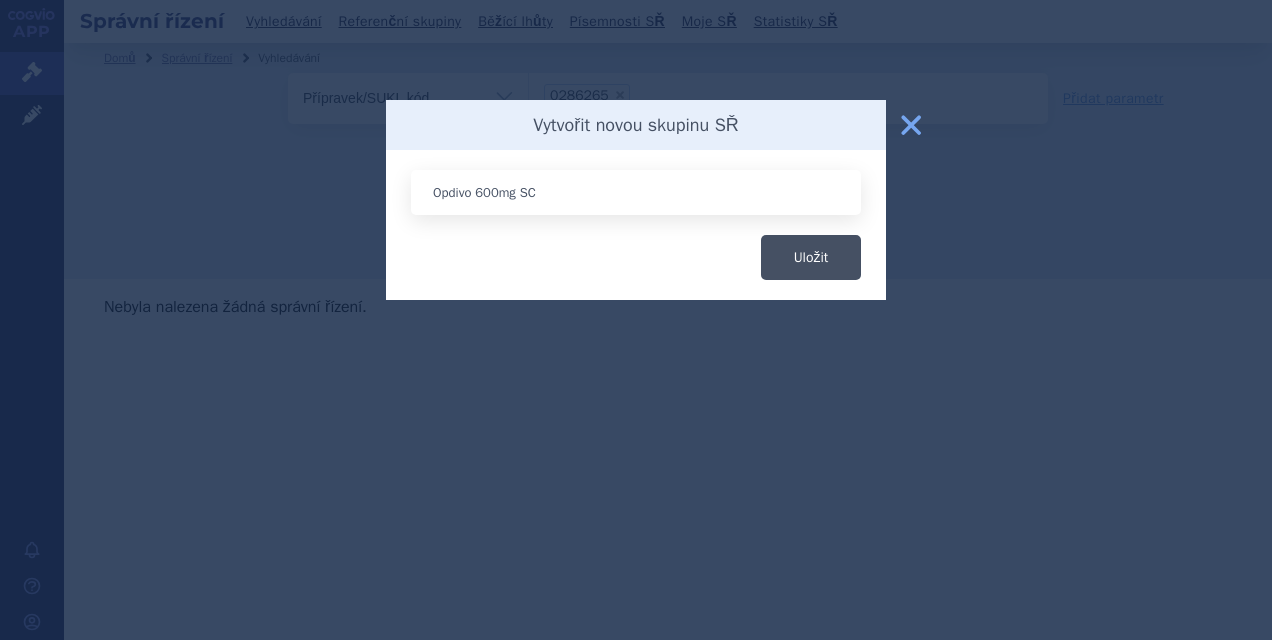 type on "Opdivo 600mg SC" 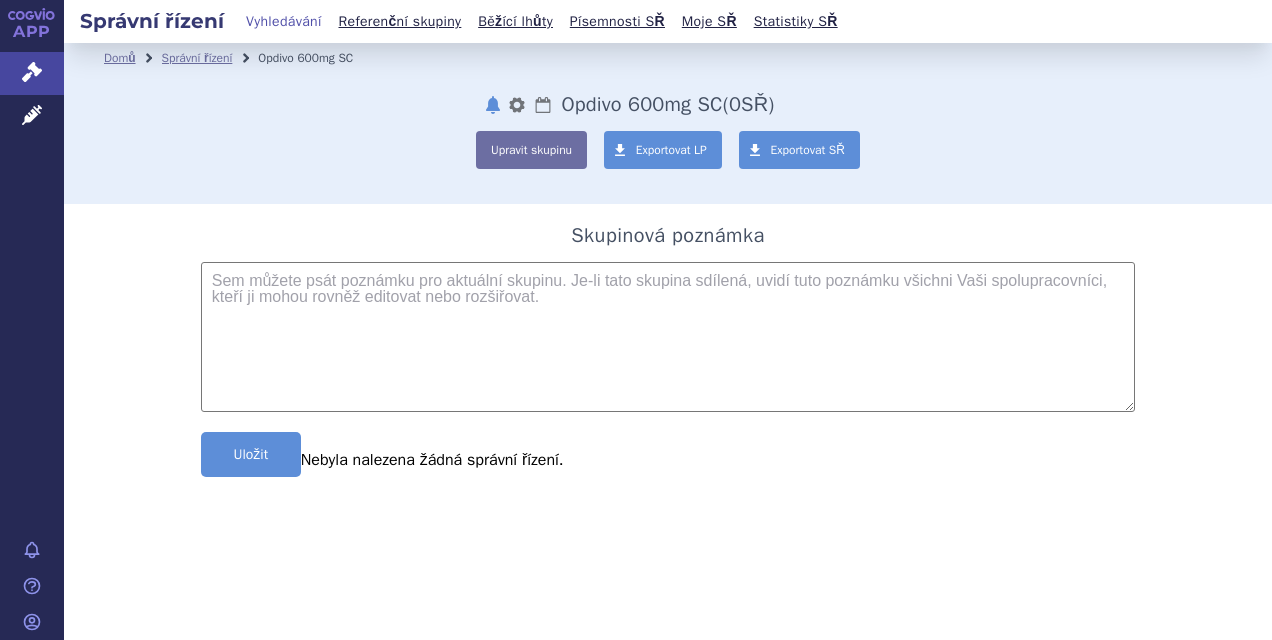 scroll, scrollTop: 0, scrollLeft: 0, axis: both 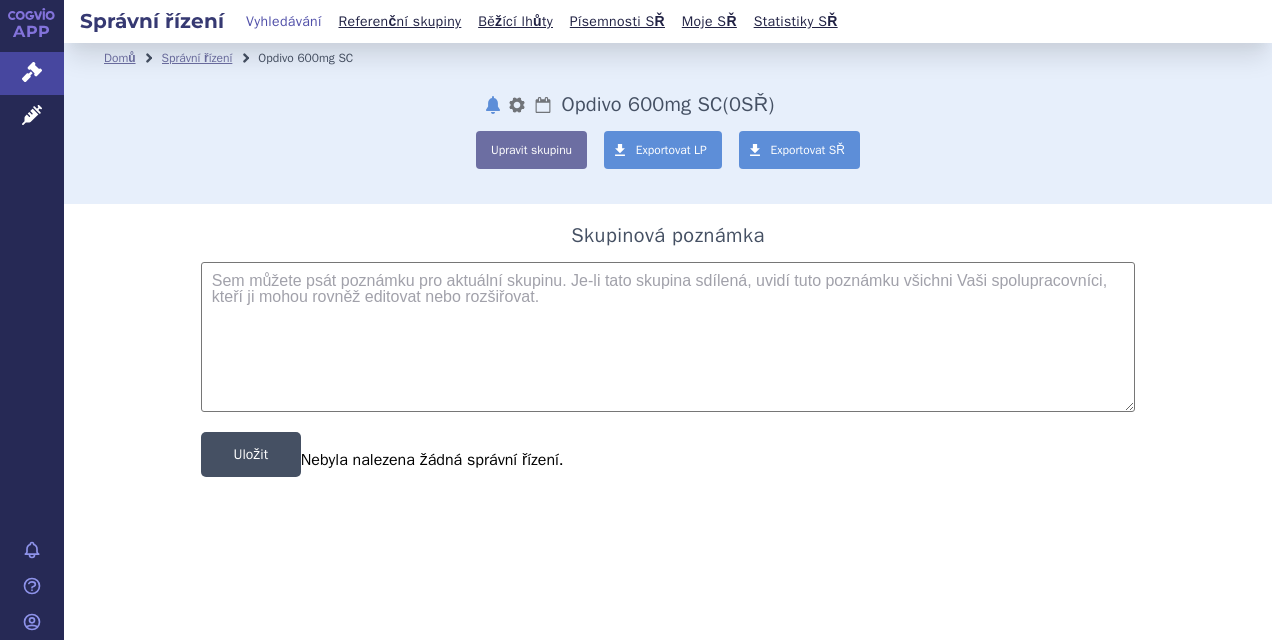 click on "Uložit" at bounding box center (251, 454) 